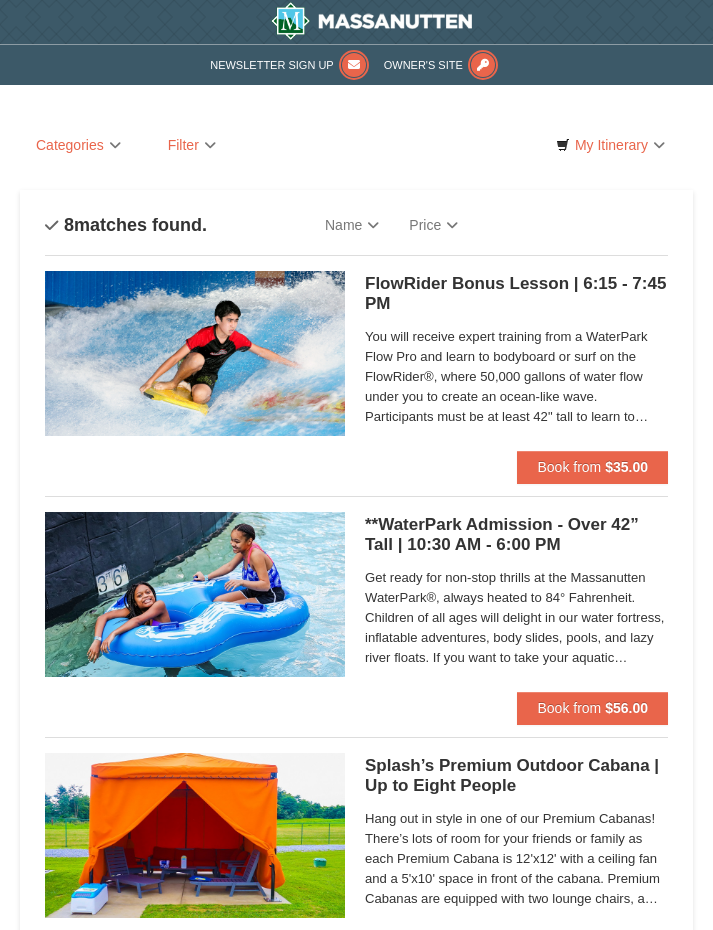 scroll, scrollTop: 0, scrollLeft: 0, axis: both 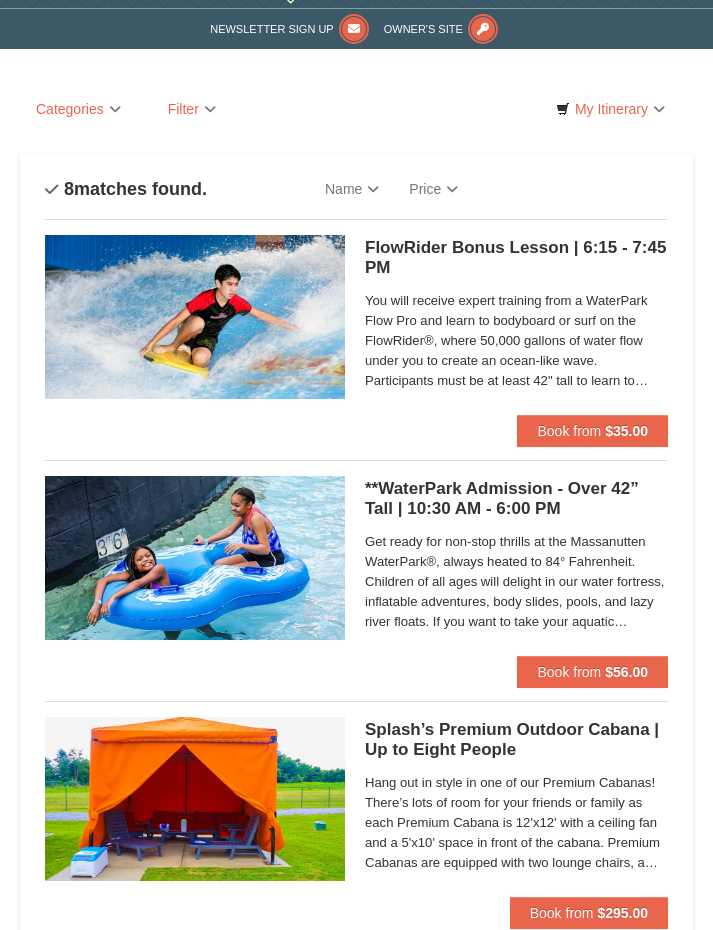 click on "**WaterPark Admission - Over 42” Tall | 10:30 AM - 6:00 PM  Massanutten Indoor/Outdoor WaterPark" at bounding box center (516, 499) 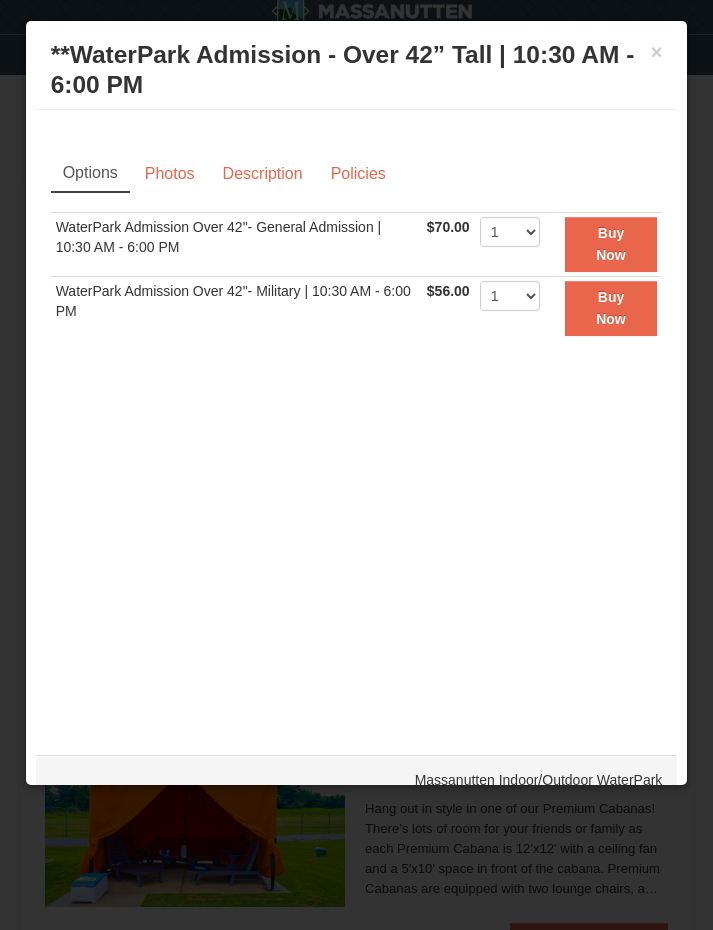 scroll, scrollTop: 0, scrollLeft: 0, axis: both 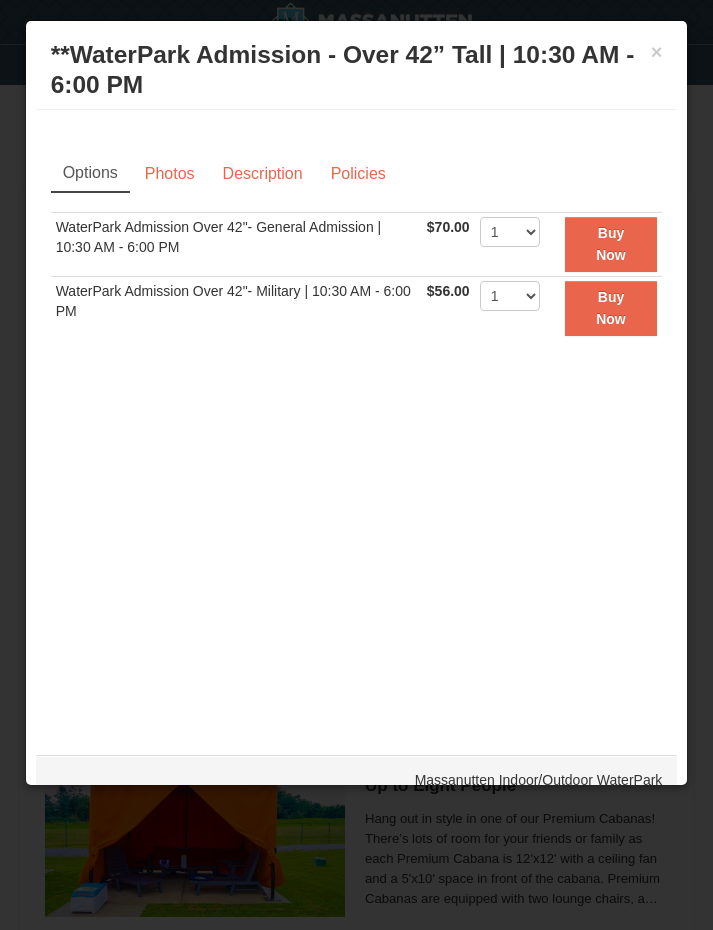 click on "Policies" at bounding box center [358, 174] 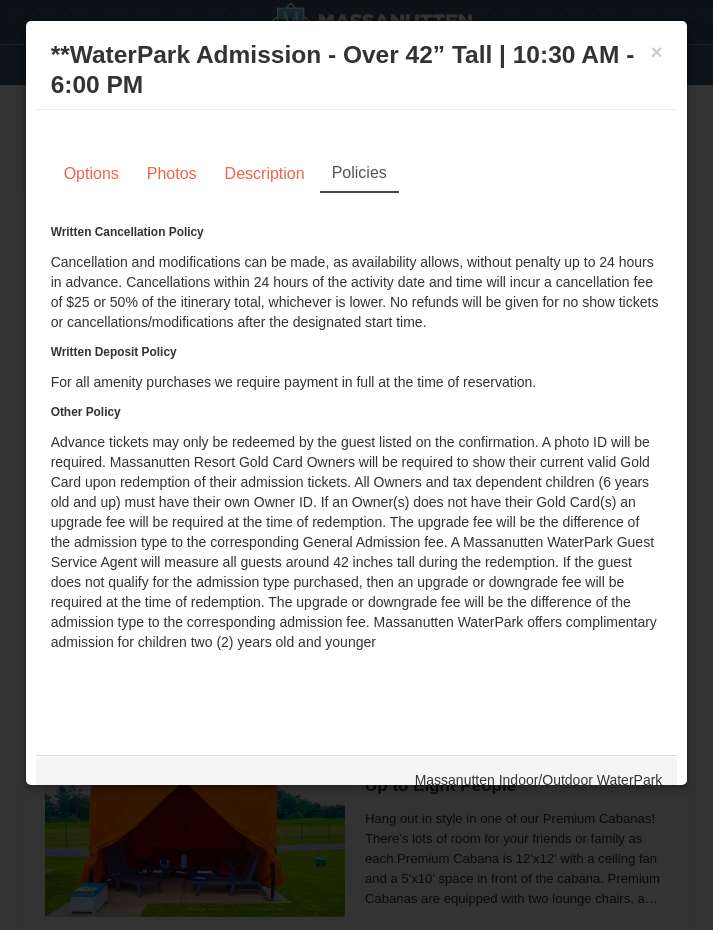 scroll, scrollTop: 0, scrollLeft: 0, axis: both 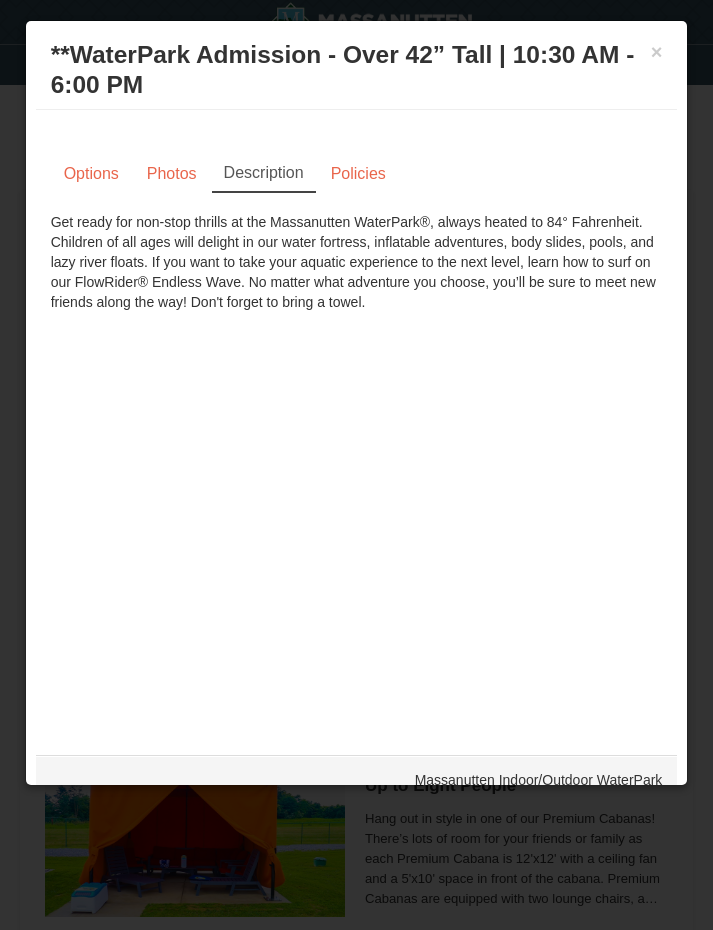 click on "Photos" at bounding box center (172, 174) 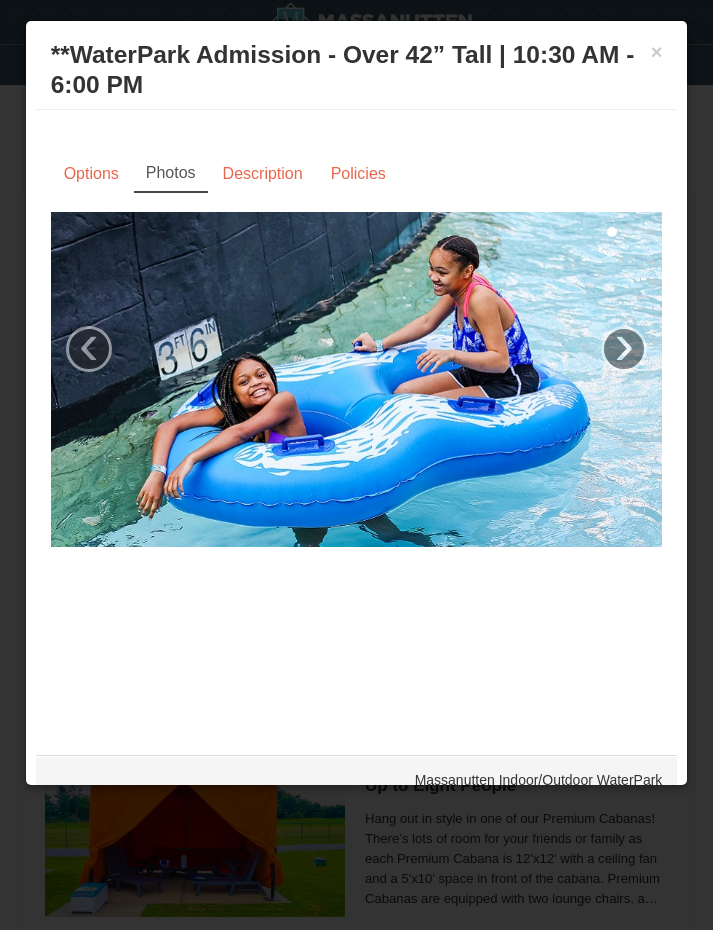 click on "×
**WaterPark Admission - Over 42” Tall | 10:30 AM - 6:00 PM  Massanutten Indoor/Outdoor WaterPark" at bounding box center (357, 70) 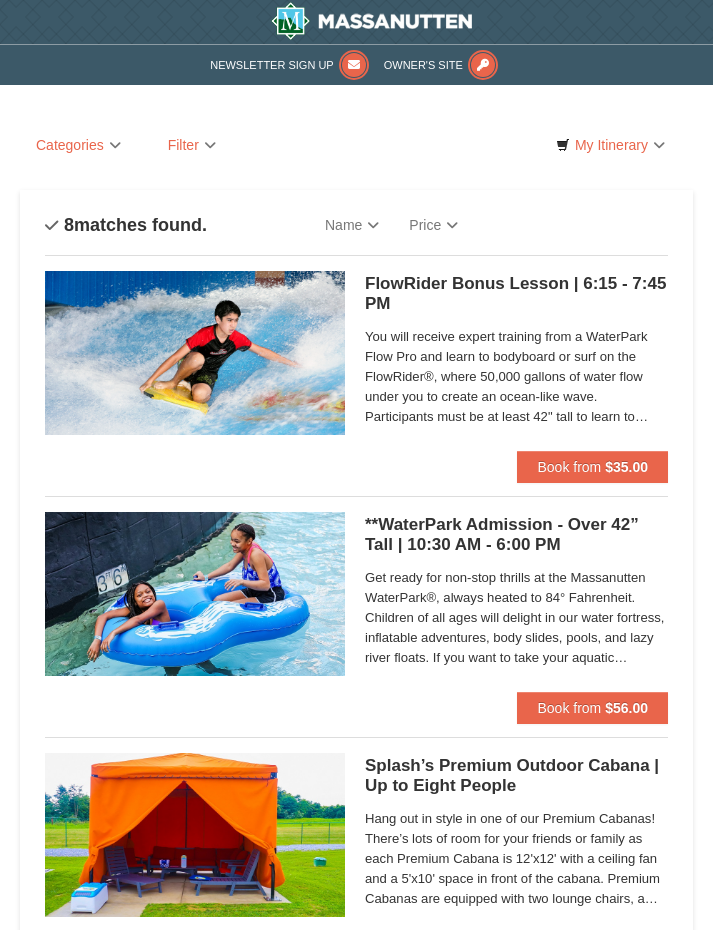 click on "Categories" at bounding box center (78, 145) 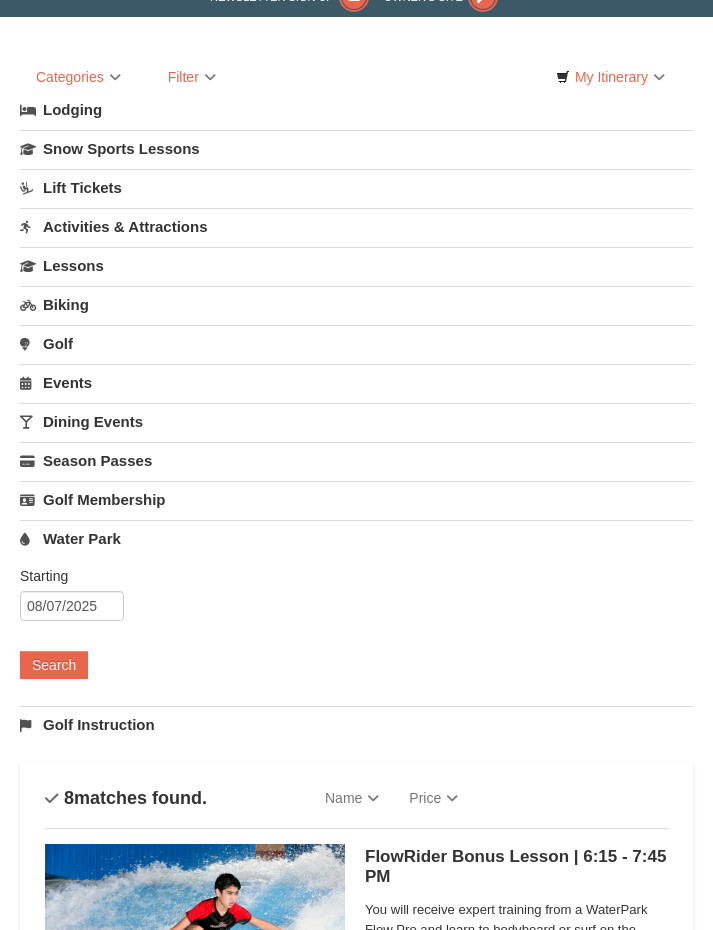 scroll, scrollTop: 0, scrollLeft: 0, axis: both 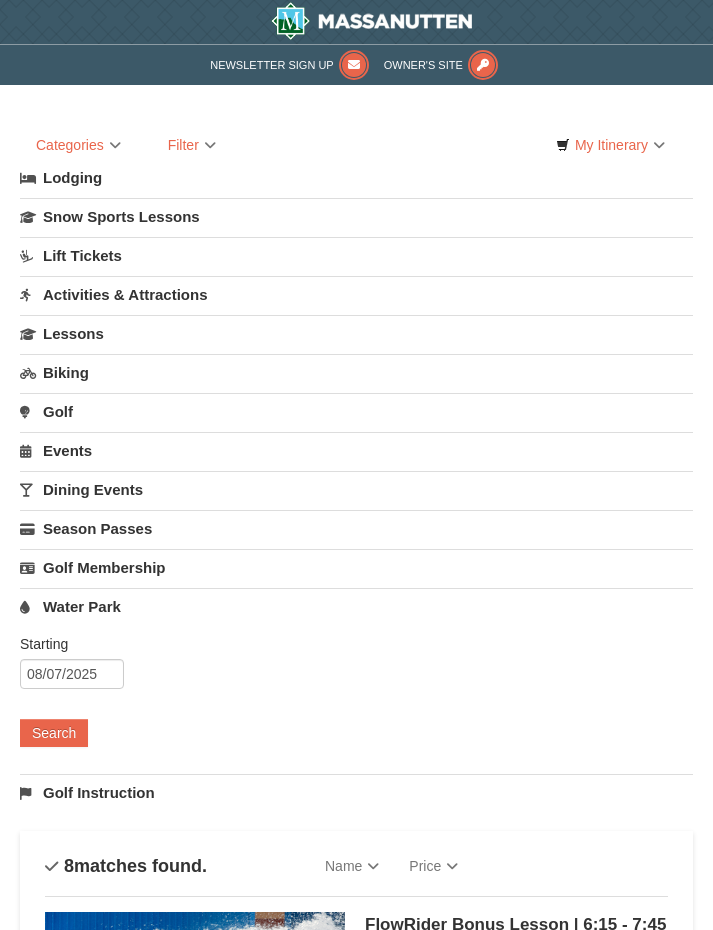 click at bounding box center (371, 21) 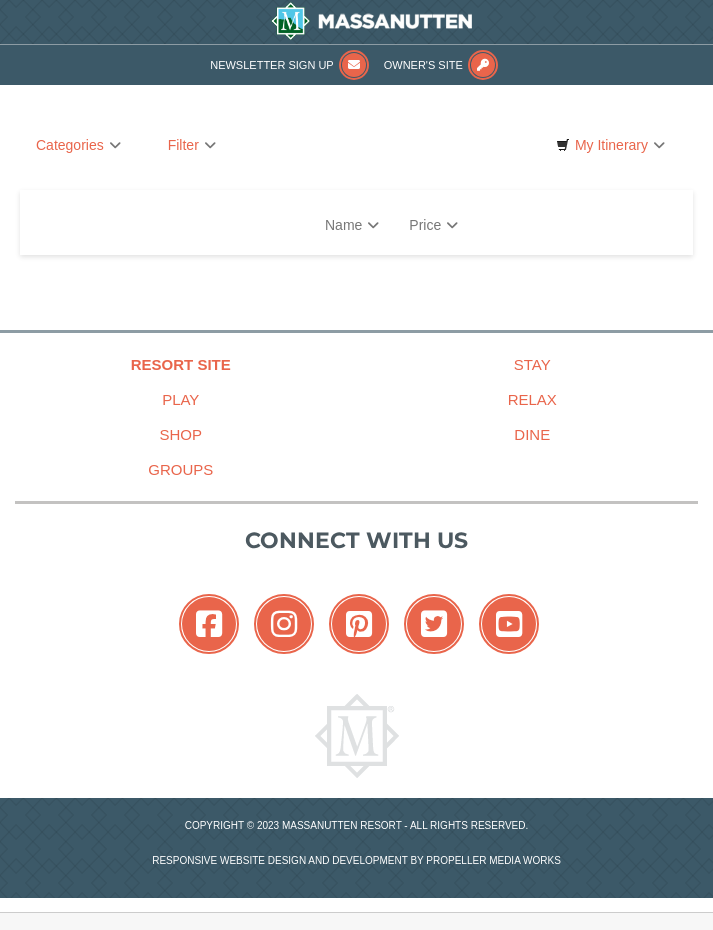scroll, scrollTop: 0, scrollLeft: 0, axis: both 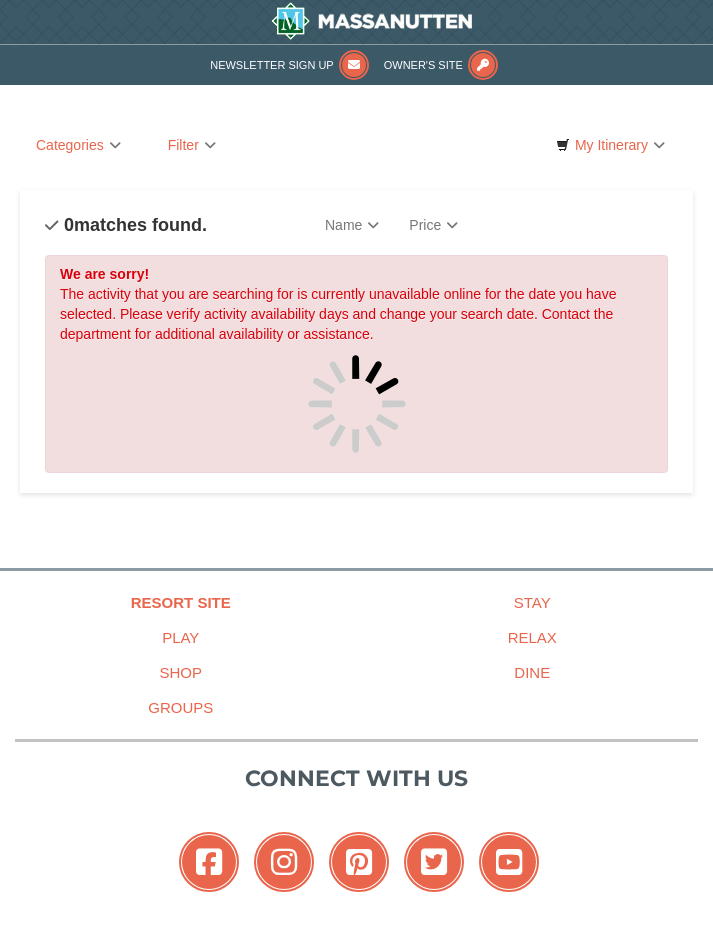 click on "Price" at bounding box center [433, 225] 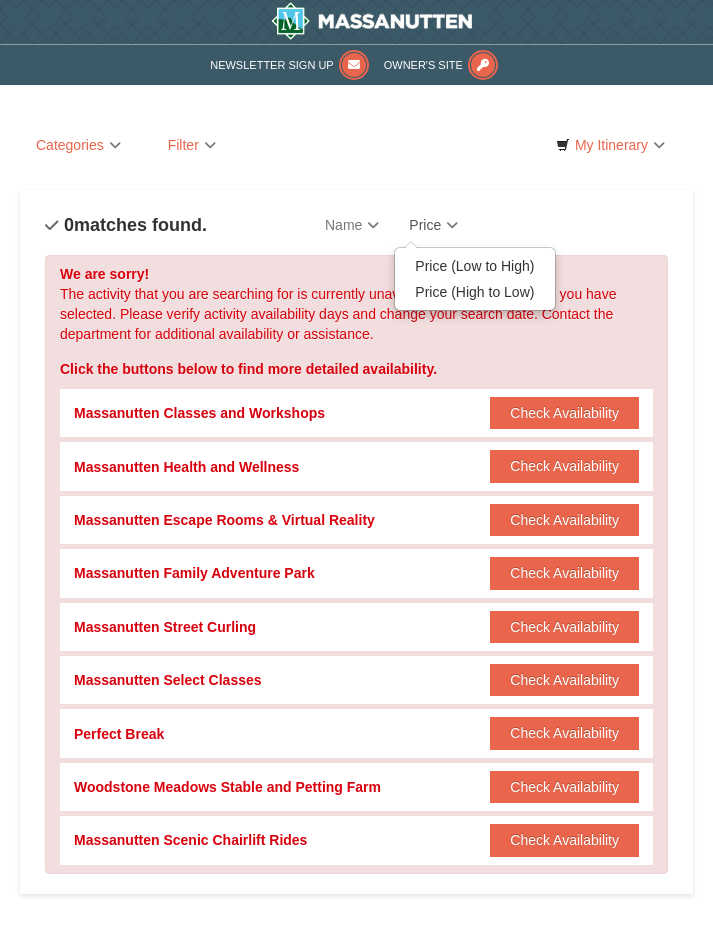 click at bounding box center (356, 465) 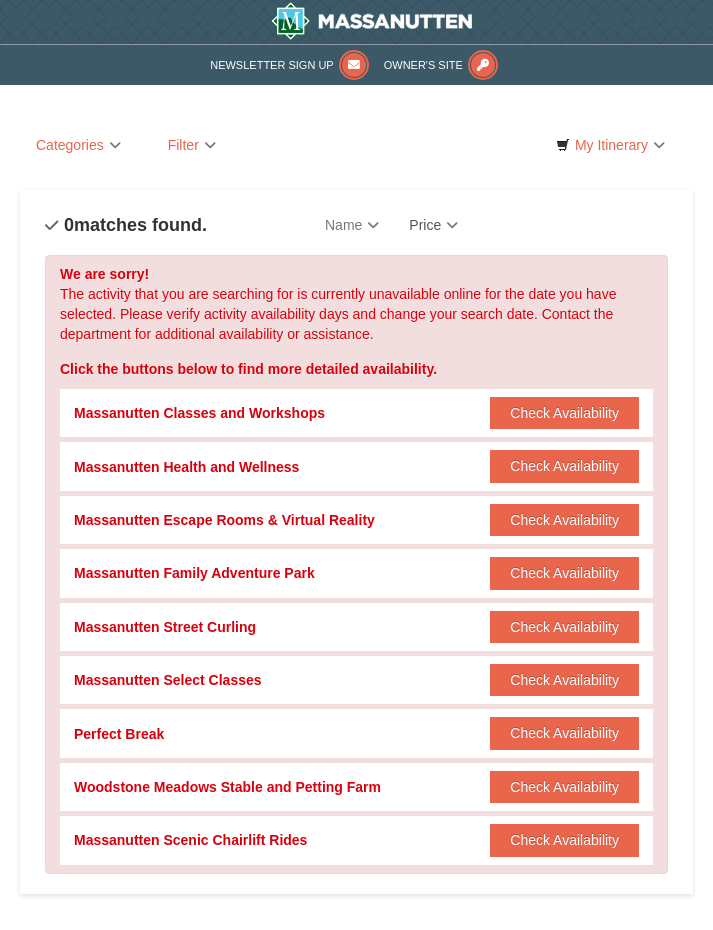 click on "Check Availability" at bounding box center [564, 573] 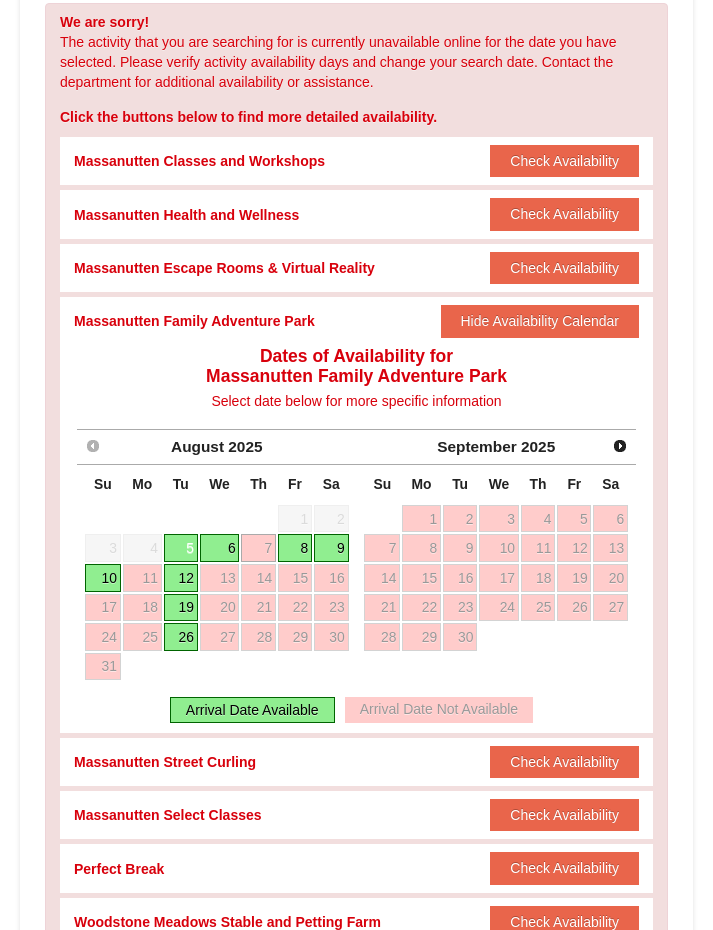 scroll, scrollTop: 253, scrollLeft: 0, axis: vertical 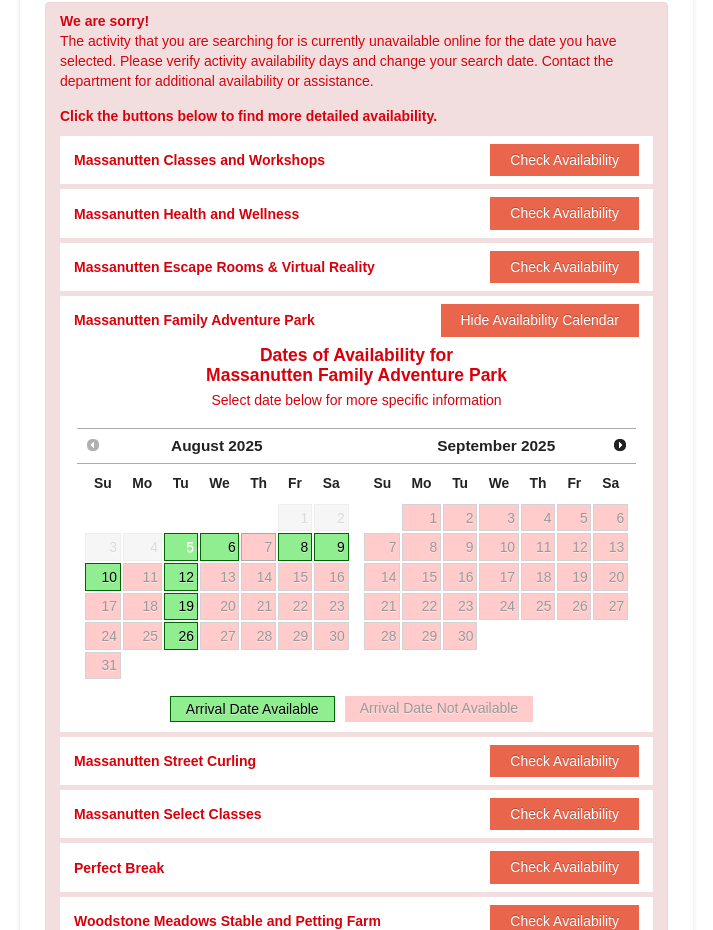 click on "8" at bounding box center (295, 547) 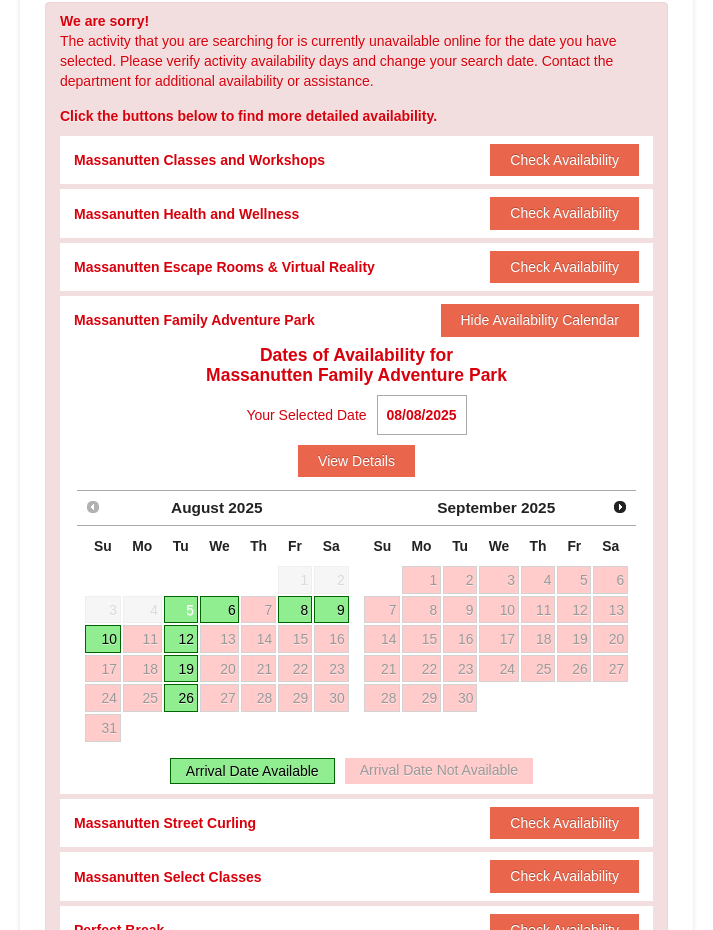 click on "8" at bounding box center (295, 610) 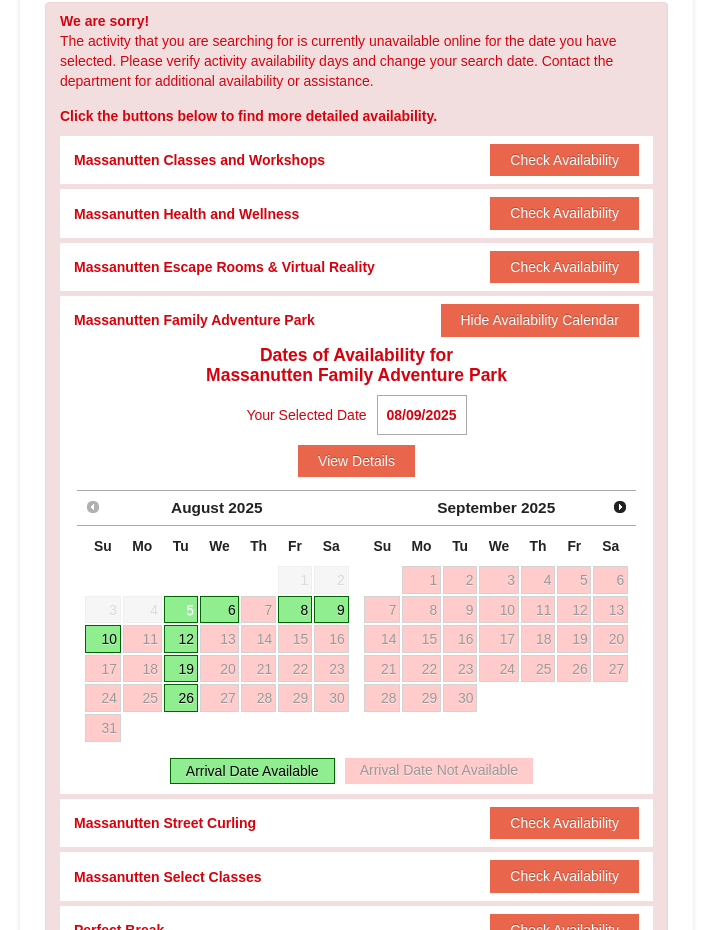 click on "8" at bounding box center (295, 610) 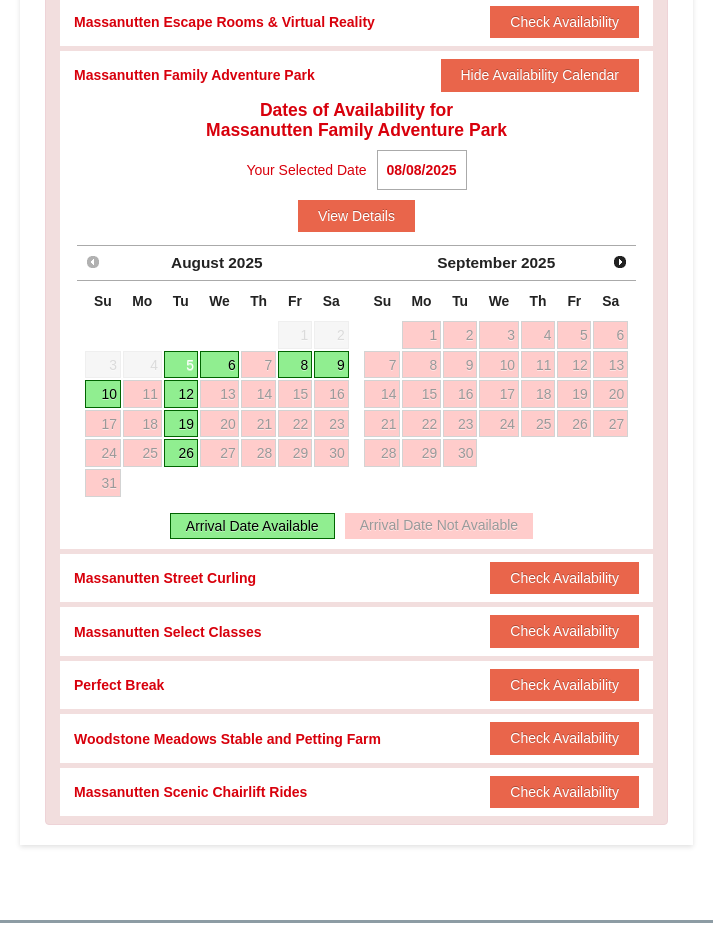 scroll, scrollTop: 450, scrollLeft: 0, axis: vertical 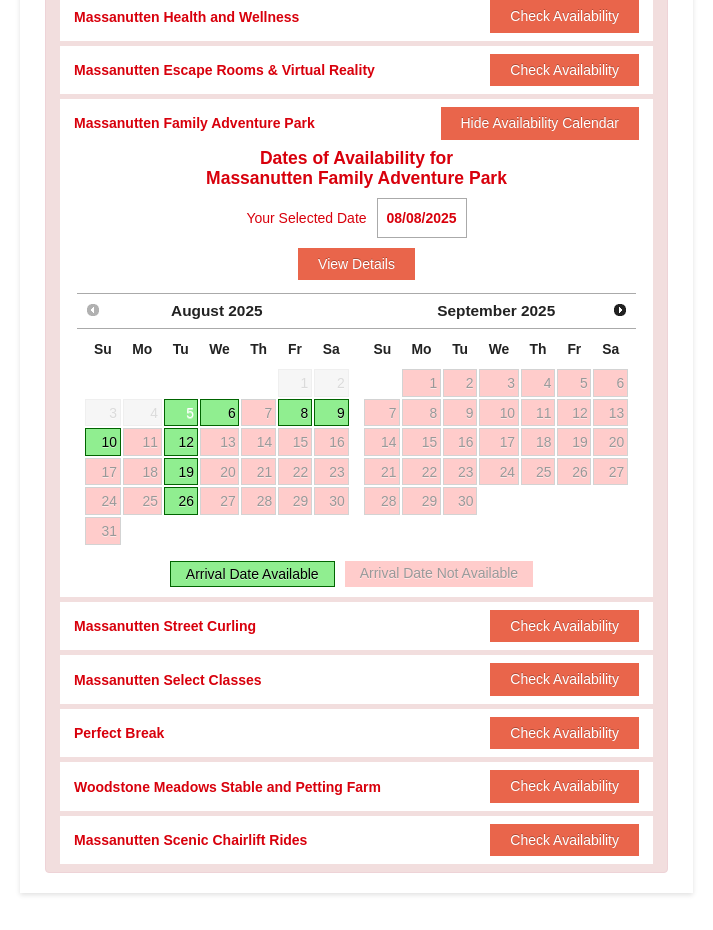 click on "View Details" at bounding box center [356, 264] 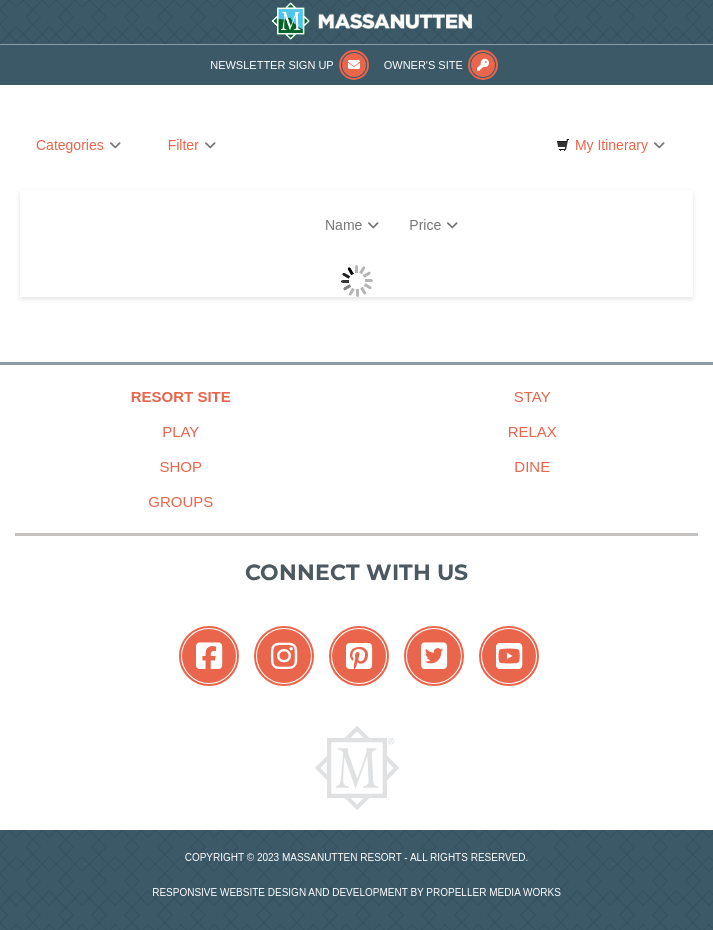 scroll, scrollTop: 0, scrollLeft: 0, axis: both 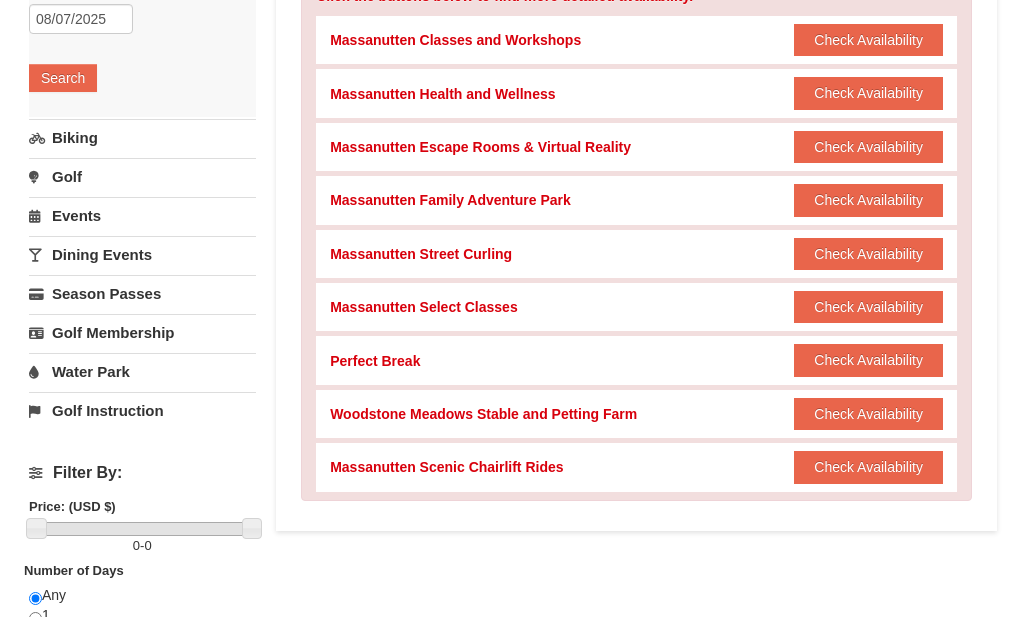click on "Water Park" at bounding box center (142, 371) 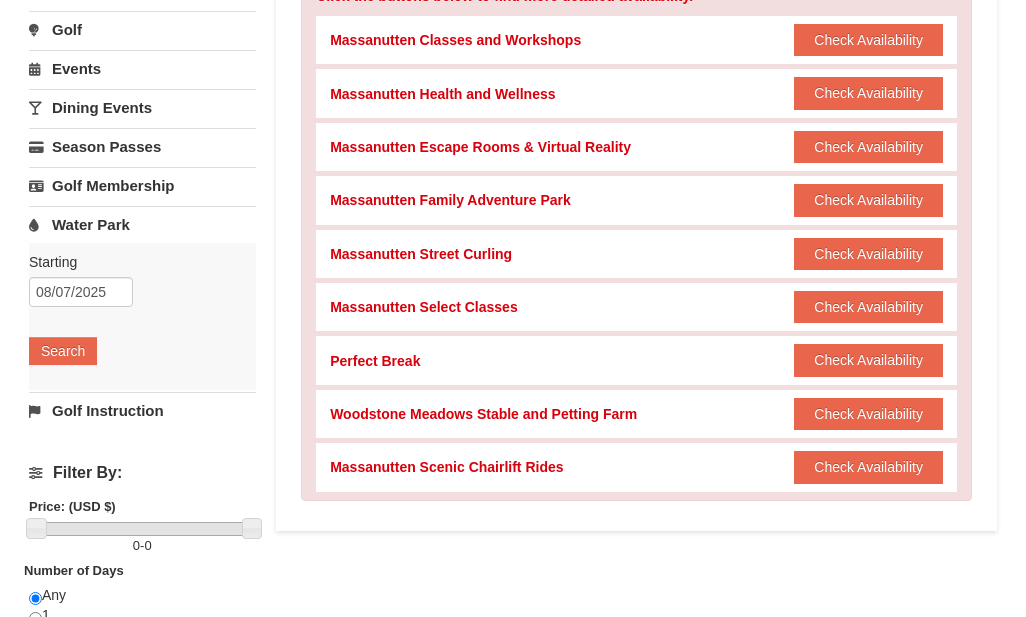 scroll, scrollTop: 318, scrollLeft: 0, axis: vertical 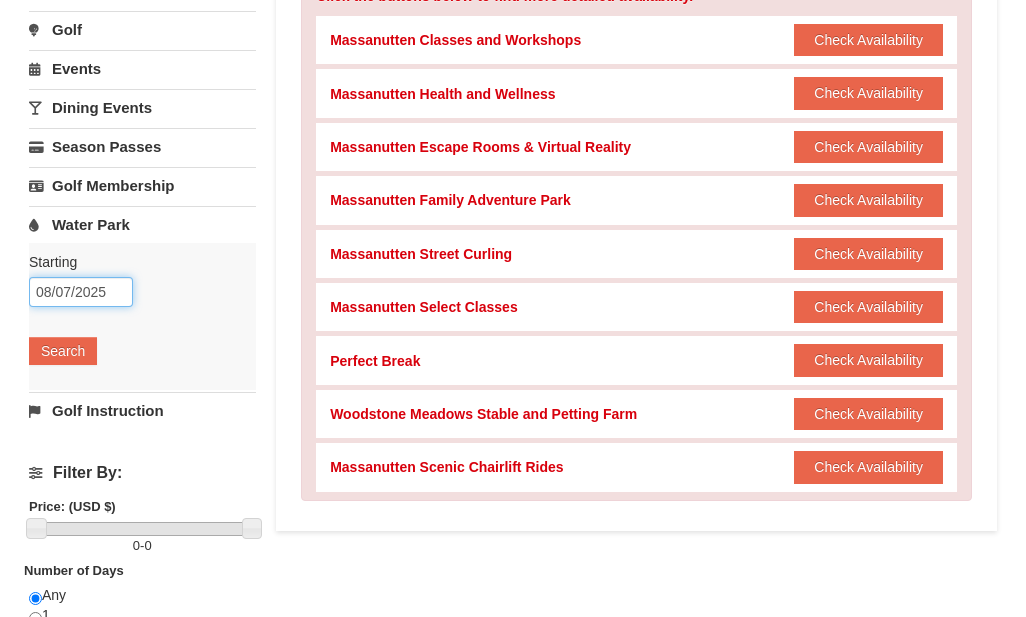 click on "08/07/2025" at bounding box center [81, 292] 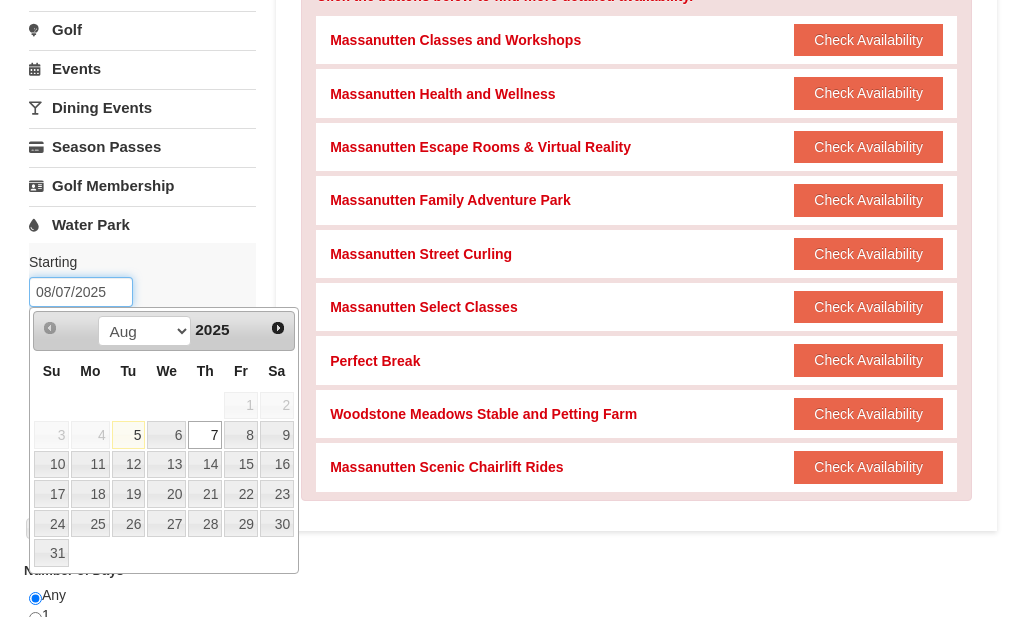 scroll, scrollTop: 318, scrollLeft: 0, axis: vertical 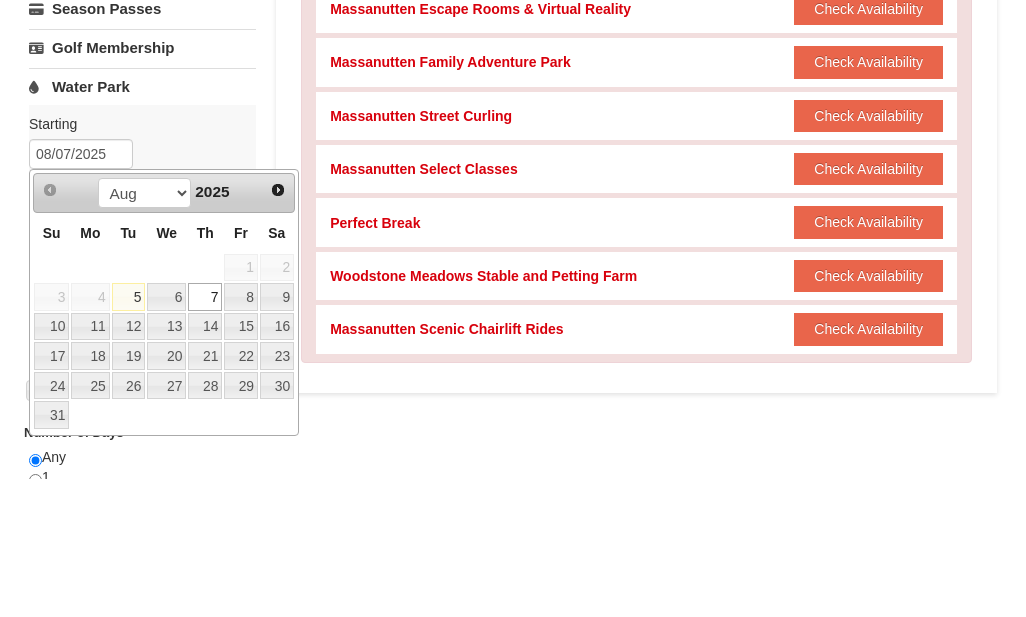 click on "Starting Please format dates MM/DD/YYYY Please format dates MM/DD/YYYY
08/07/2025
Search" at bounding box center [142, 316] 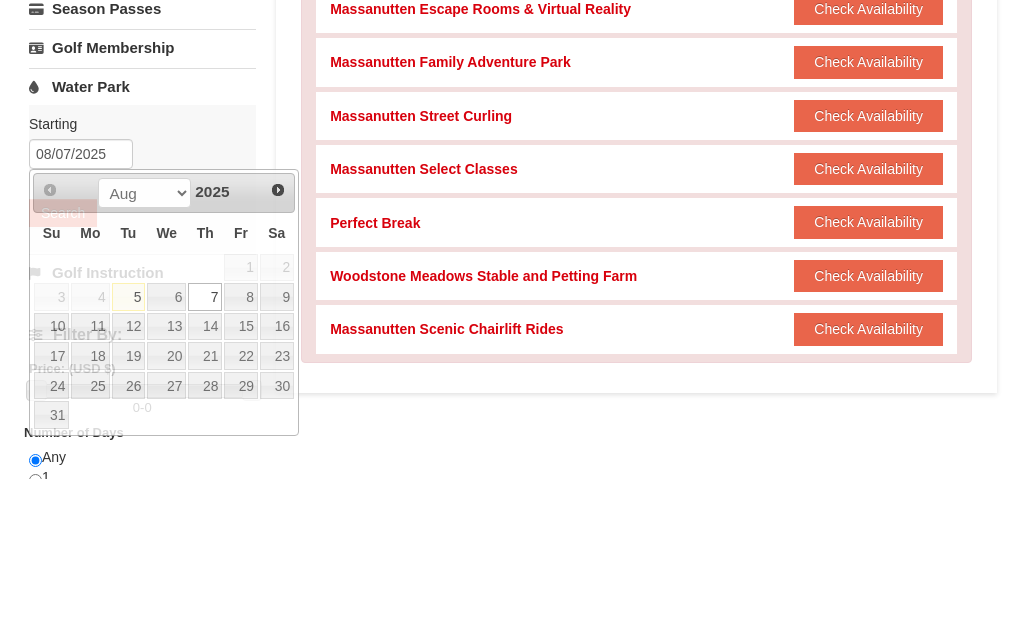 scroll, scrollTop: 456, scrollLeft: 0, axis: vertical 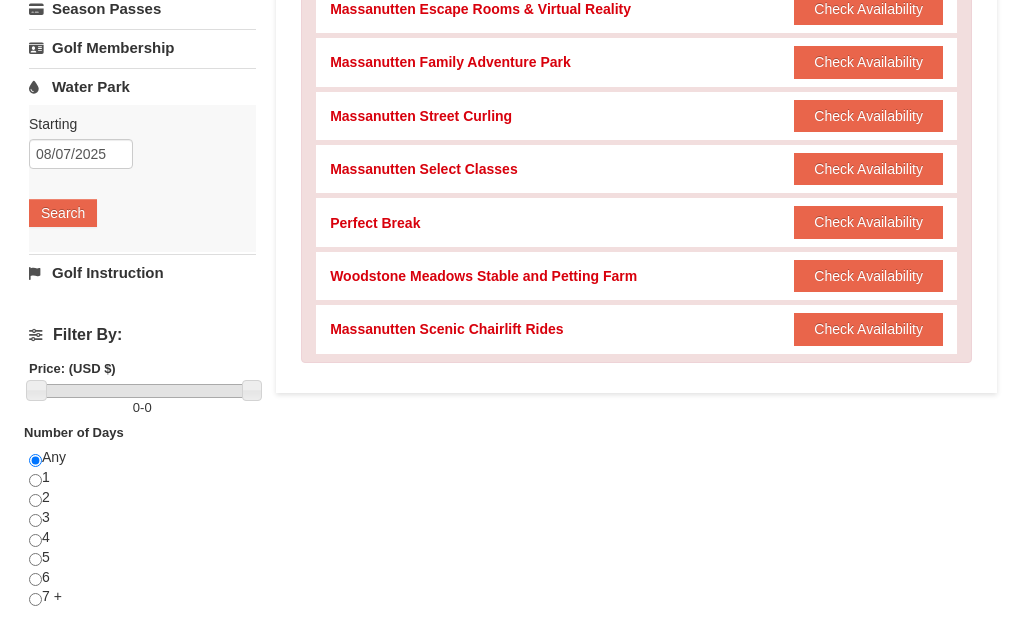 click on "Search" at bounding box center (63, 213) 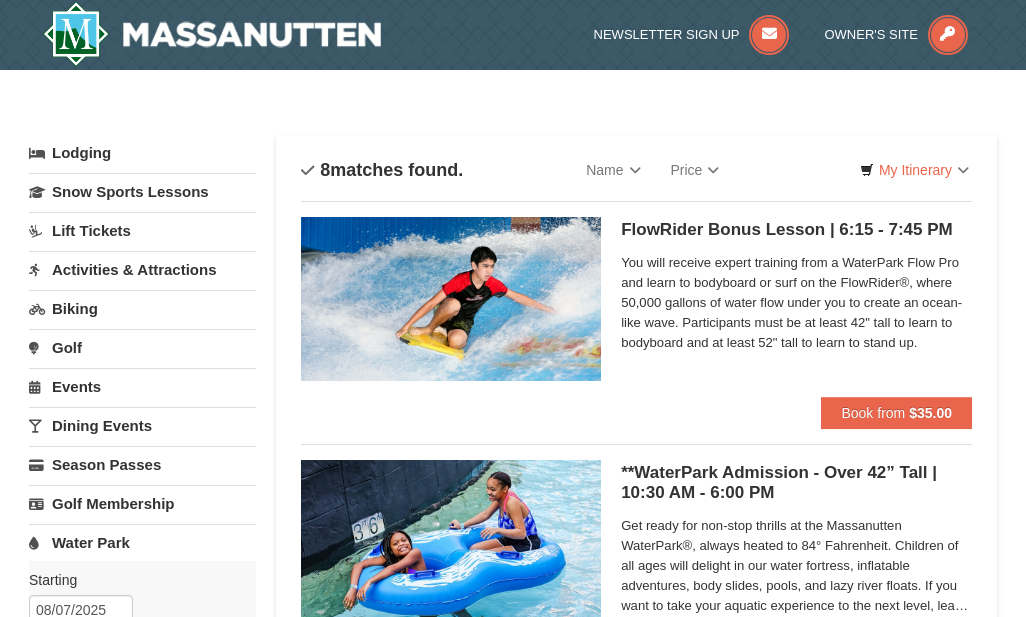 scroll, scrollTop: 0, scrollLeft: 0, axis: both 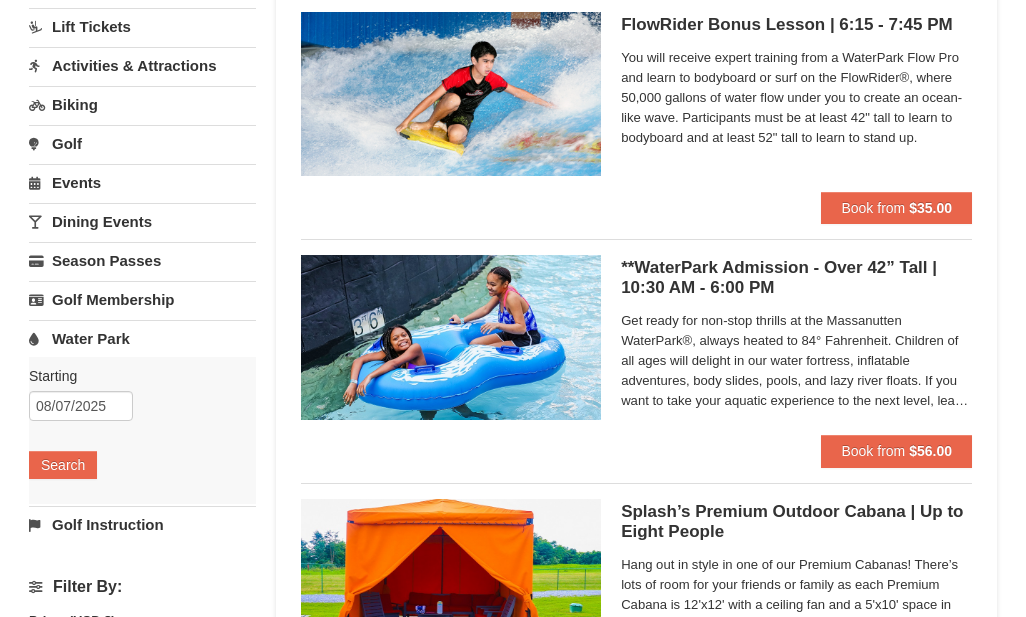 click on "$56.00" at bounding box center (930, 451) 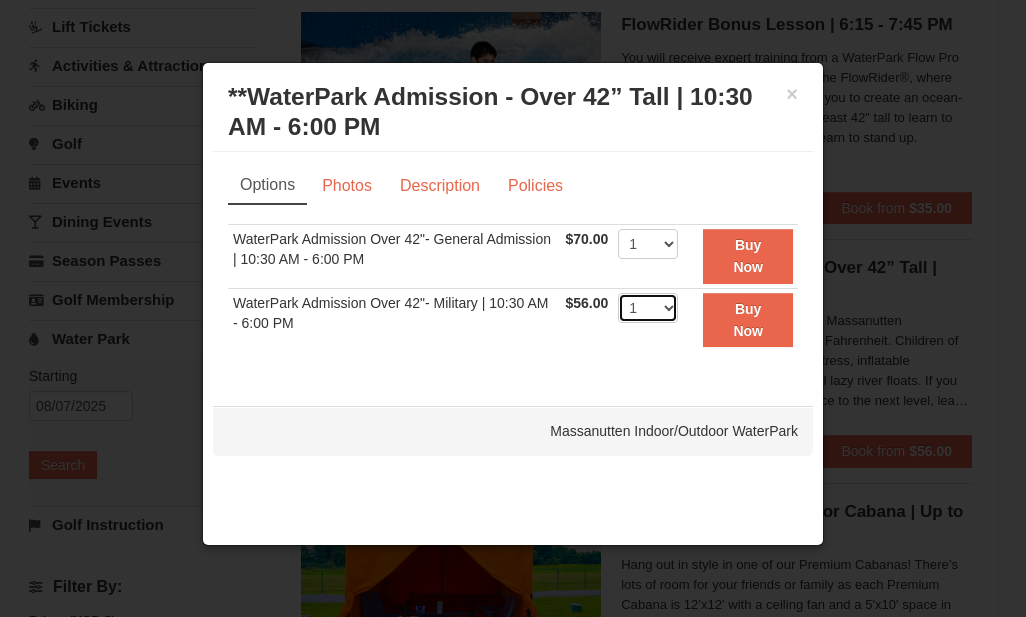 click on "1
2
3
4
5
6
7
8
9
10
11
12
13
14
15
16
17
18
19
20
21 22" at bounding box center (648, 308) 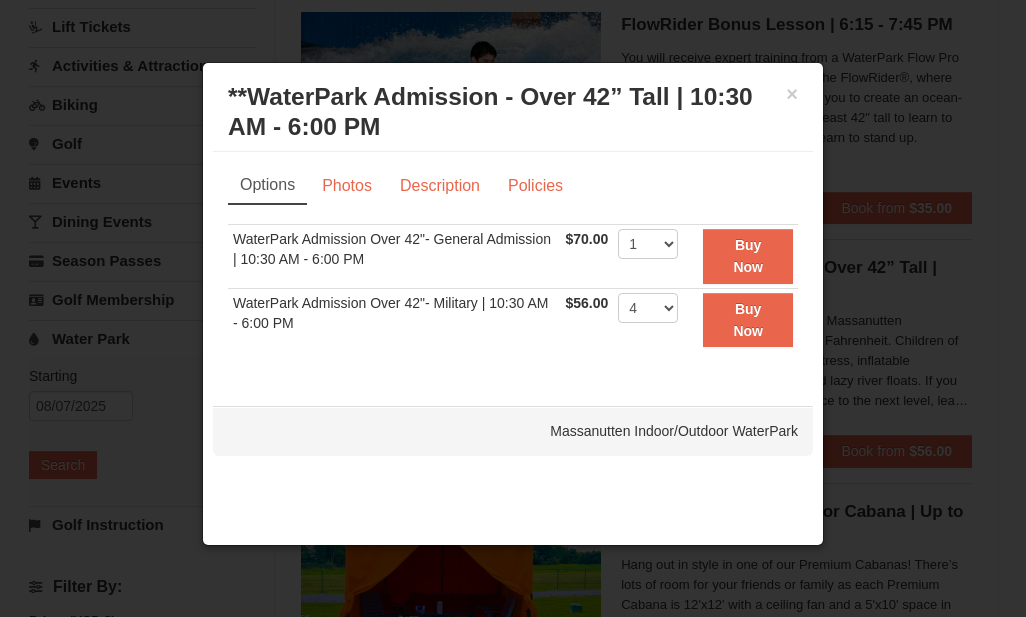 click on "×" at bounding box center (792, 94) 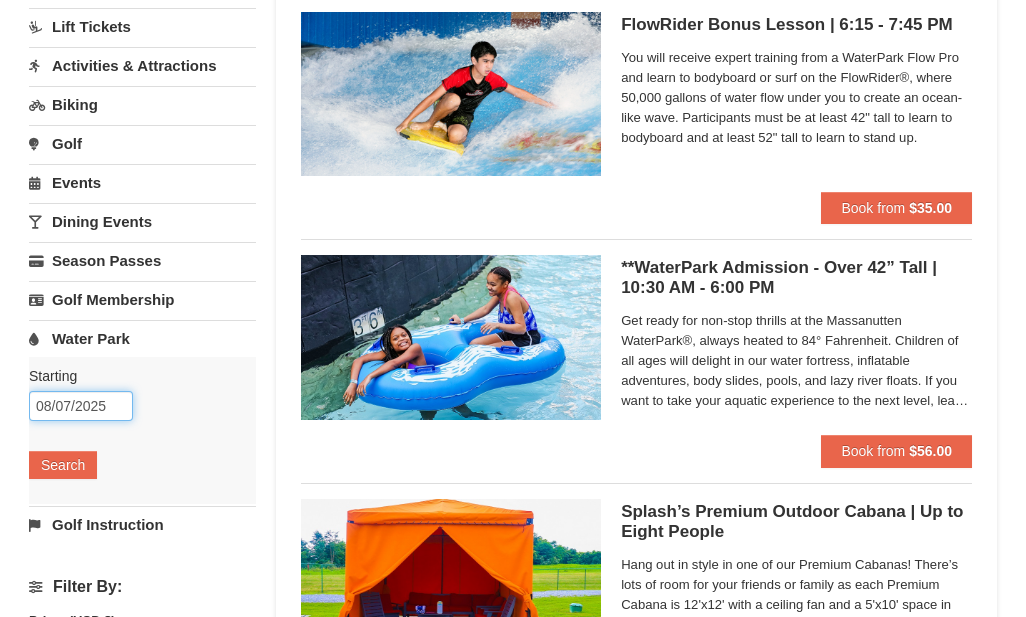 click on "08/07/2025" at bounding box center (81, 406) 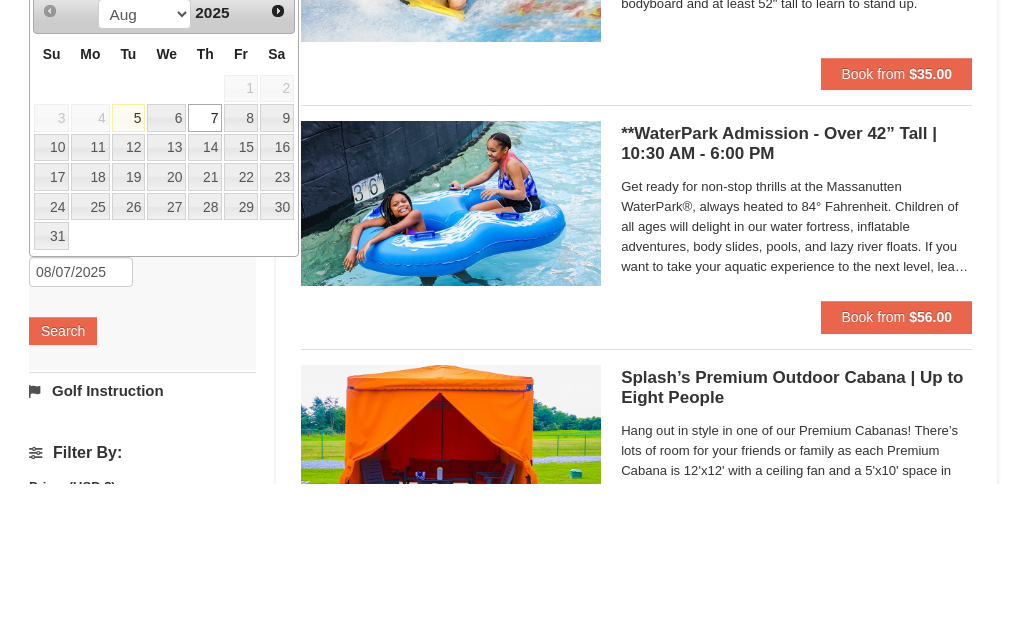 click on "9" at bounding box center (277, 252) 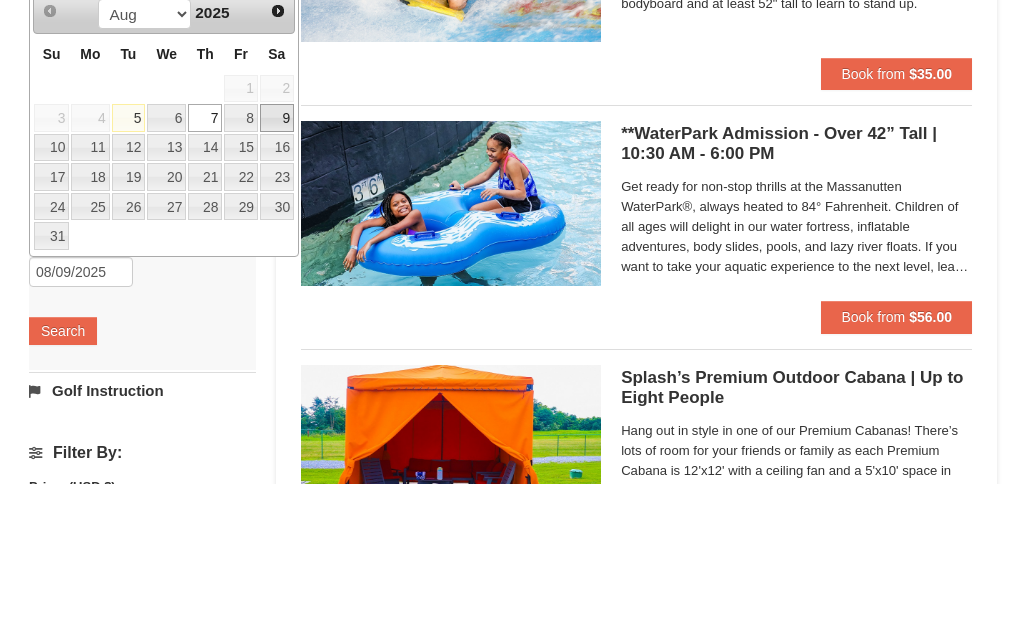 scroll, scrollTop: 338, scrollLeft: 0, axis: vertical 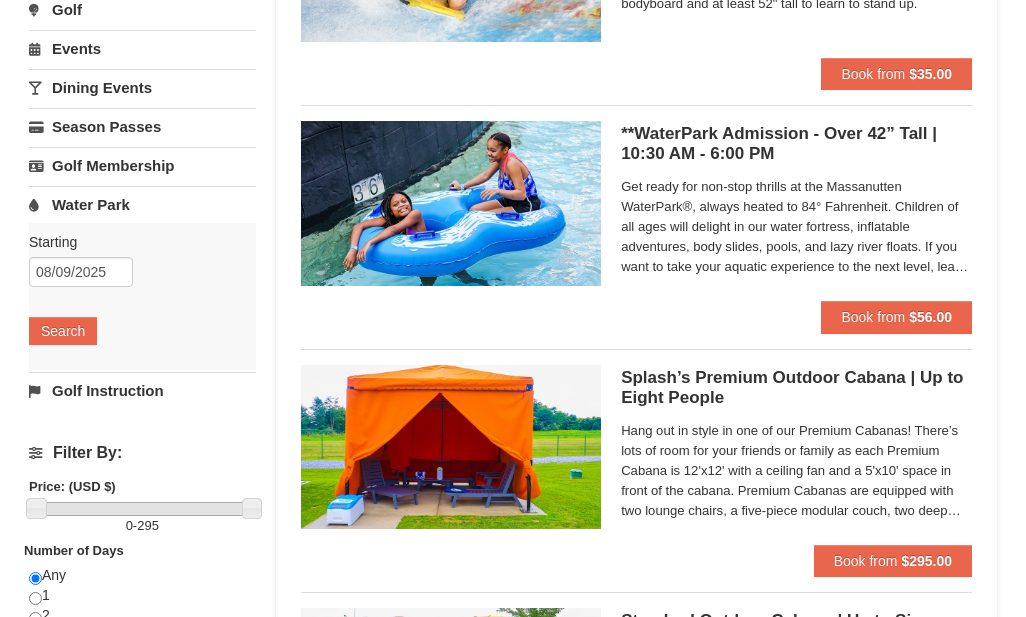 click on "Search" at bounding box center [63, 331] 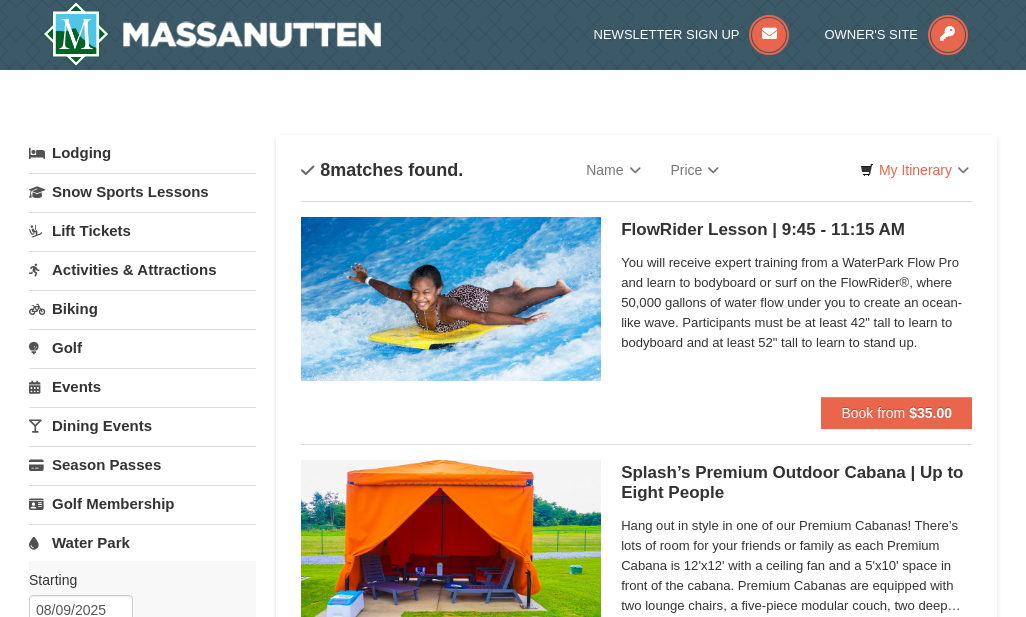 scroll, scrollTop: 0, scrollLeft: 0, axis: both 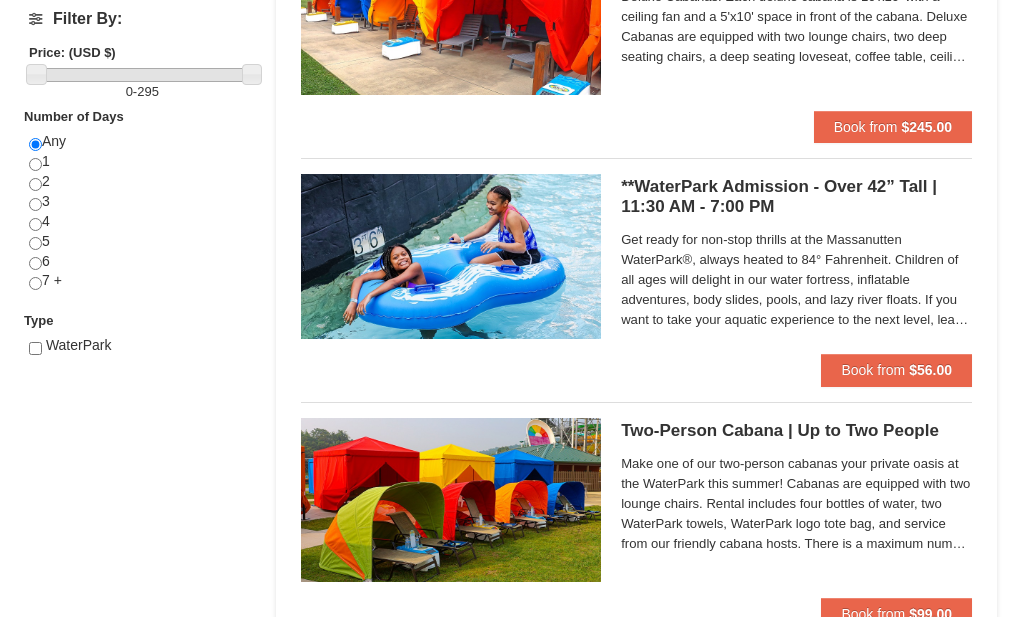 click on "$56.00" at bounding box center (930, 370) 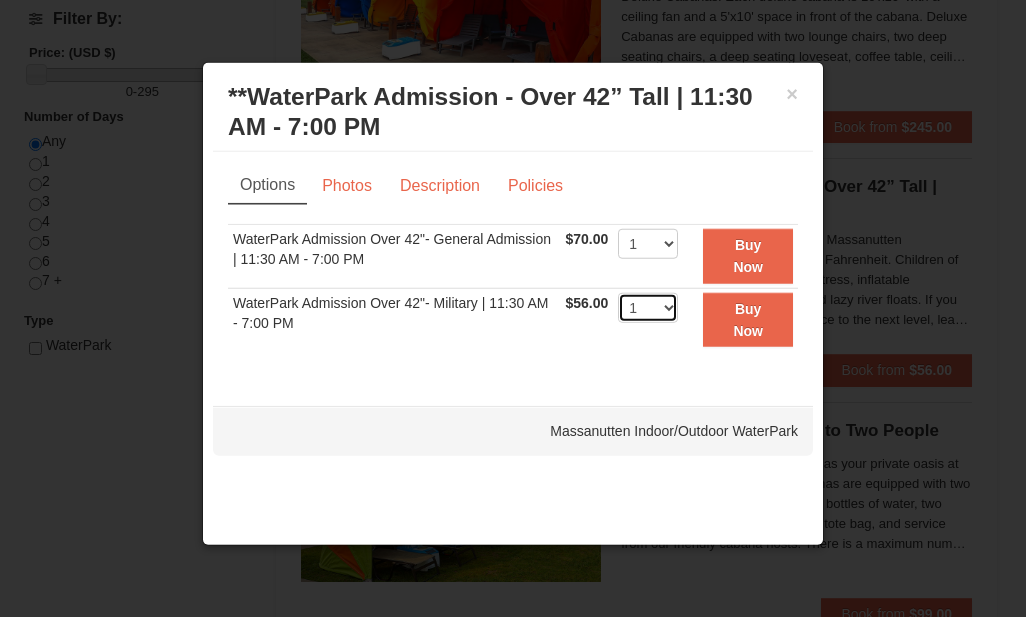 click on "1
2
3
4
5
6
7
8
9
10
11
12
13
14
15
16
17
18
19
20
21 22" at bounding box center (648, 308) 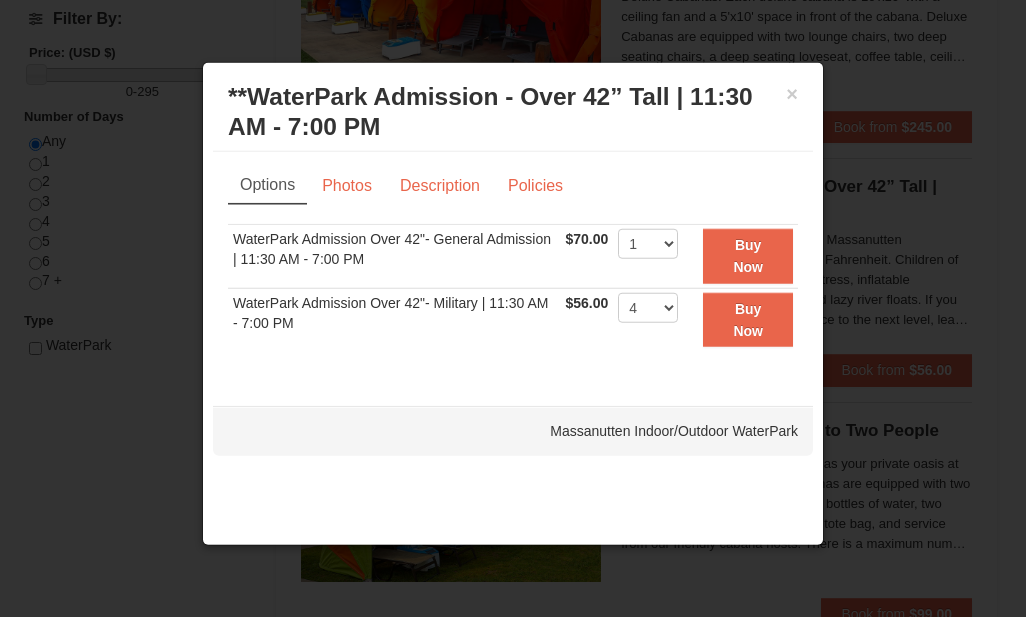 click at bounding box center (513, 308) 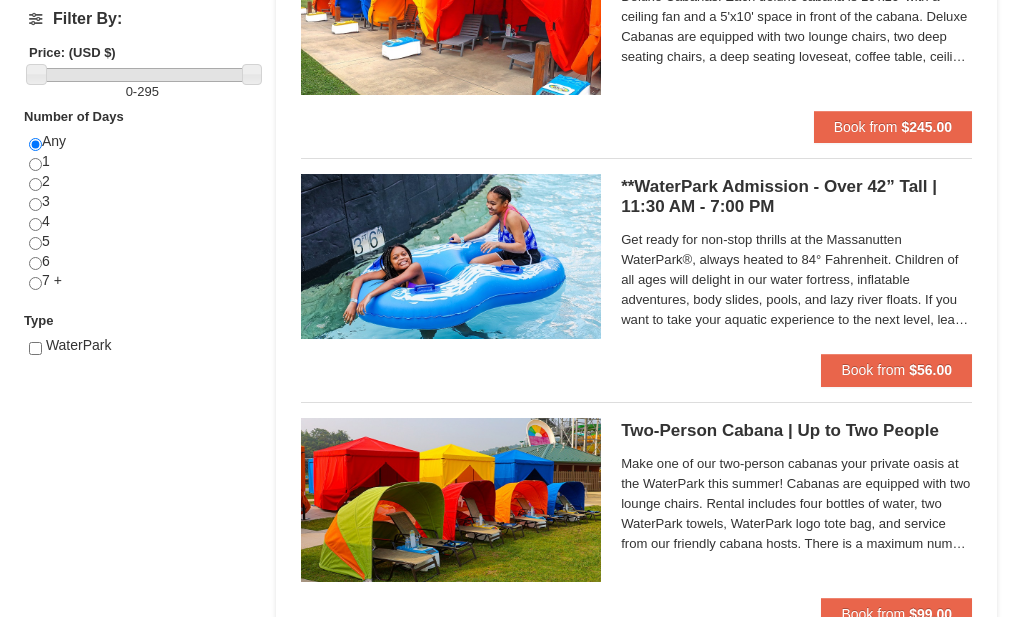 click at bounding box center (35, 164) 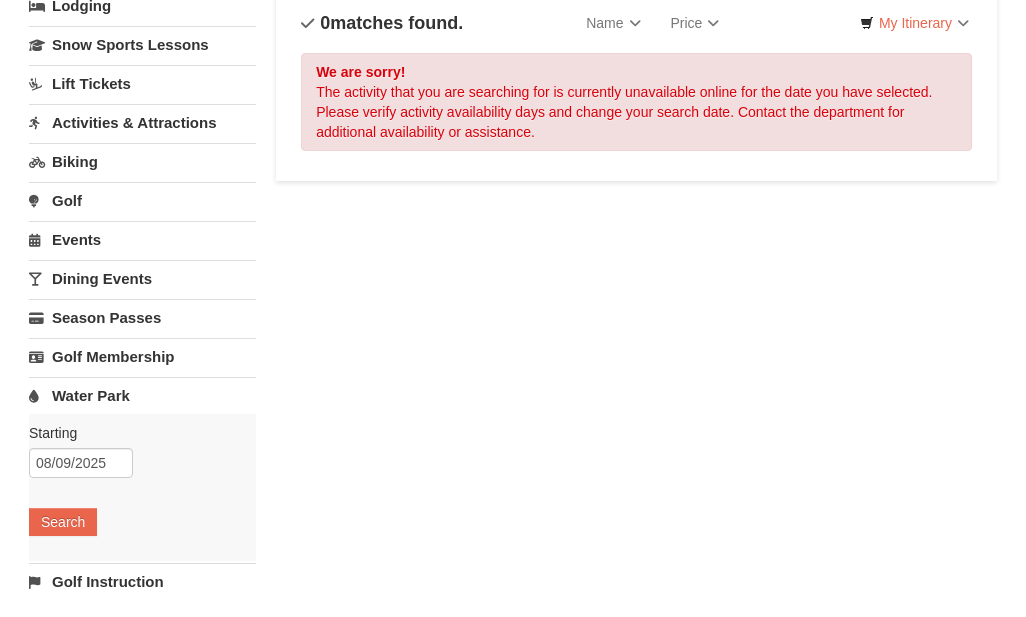 scroll, scrollTop: 0, scrollLeft: 0, axis: both 